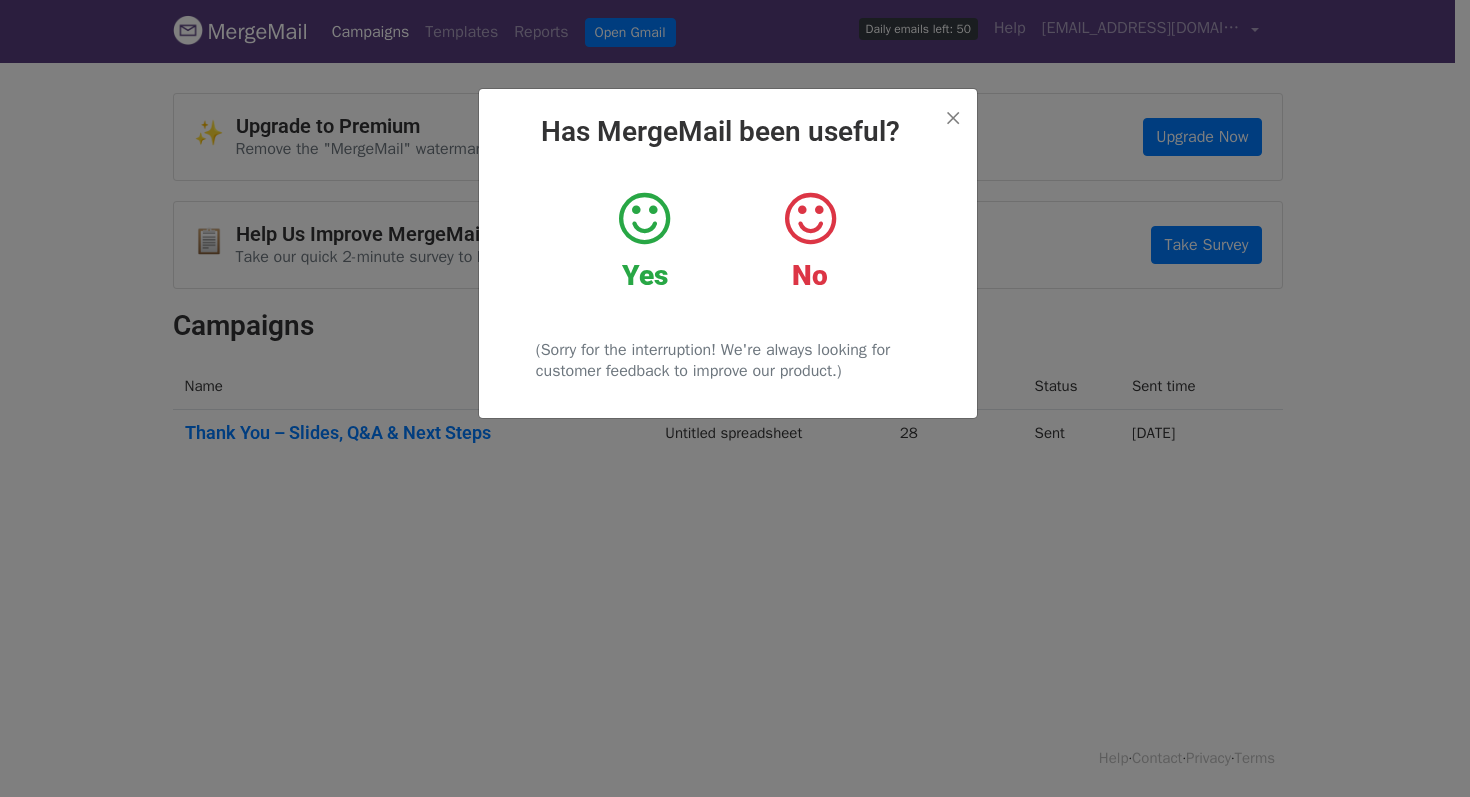 scroll, scrollTop: 0, scrollLeft: 0, axis: both 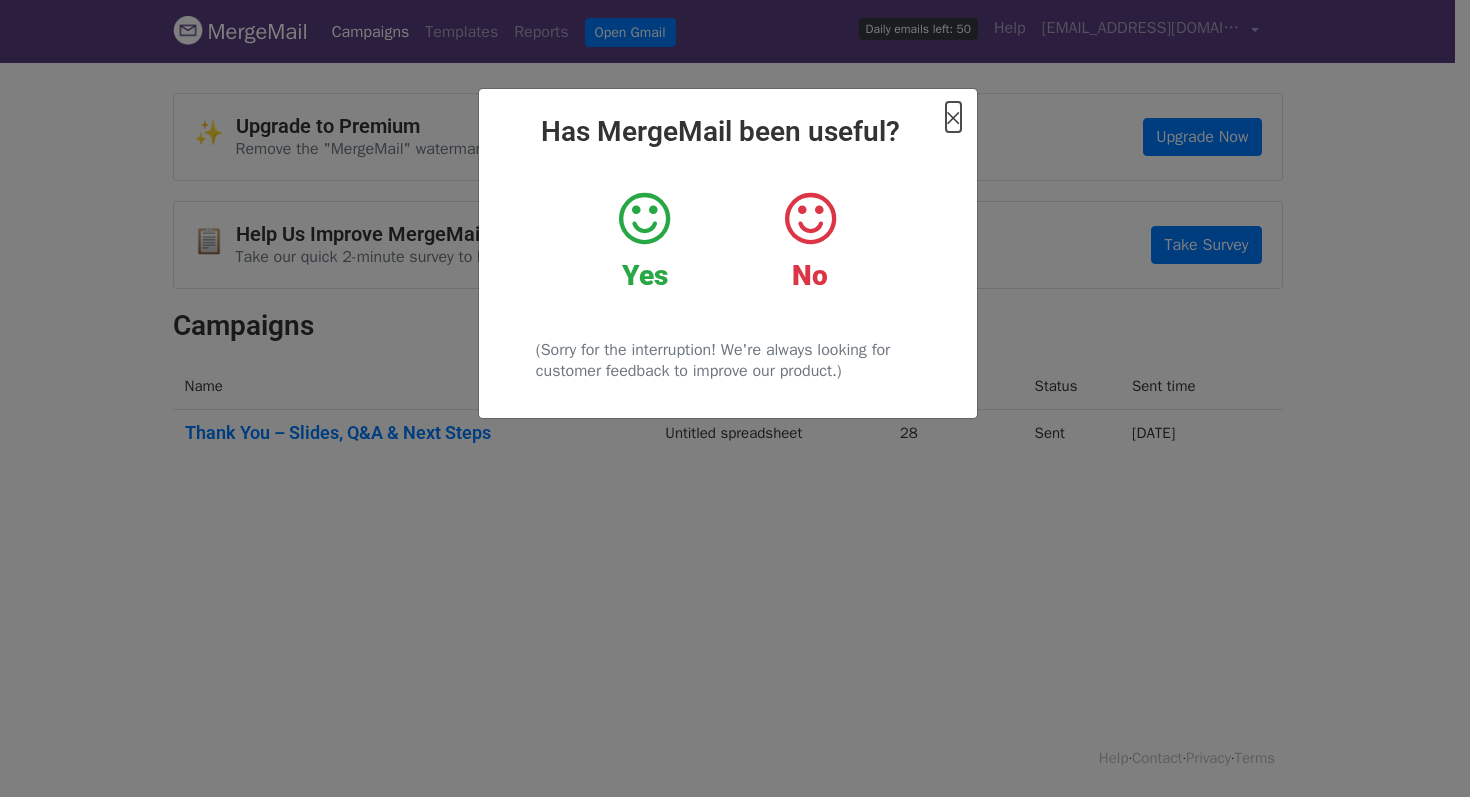 click on "×" at bounding box center (953, 117) 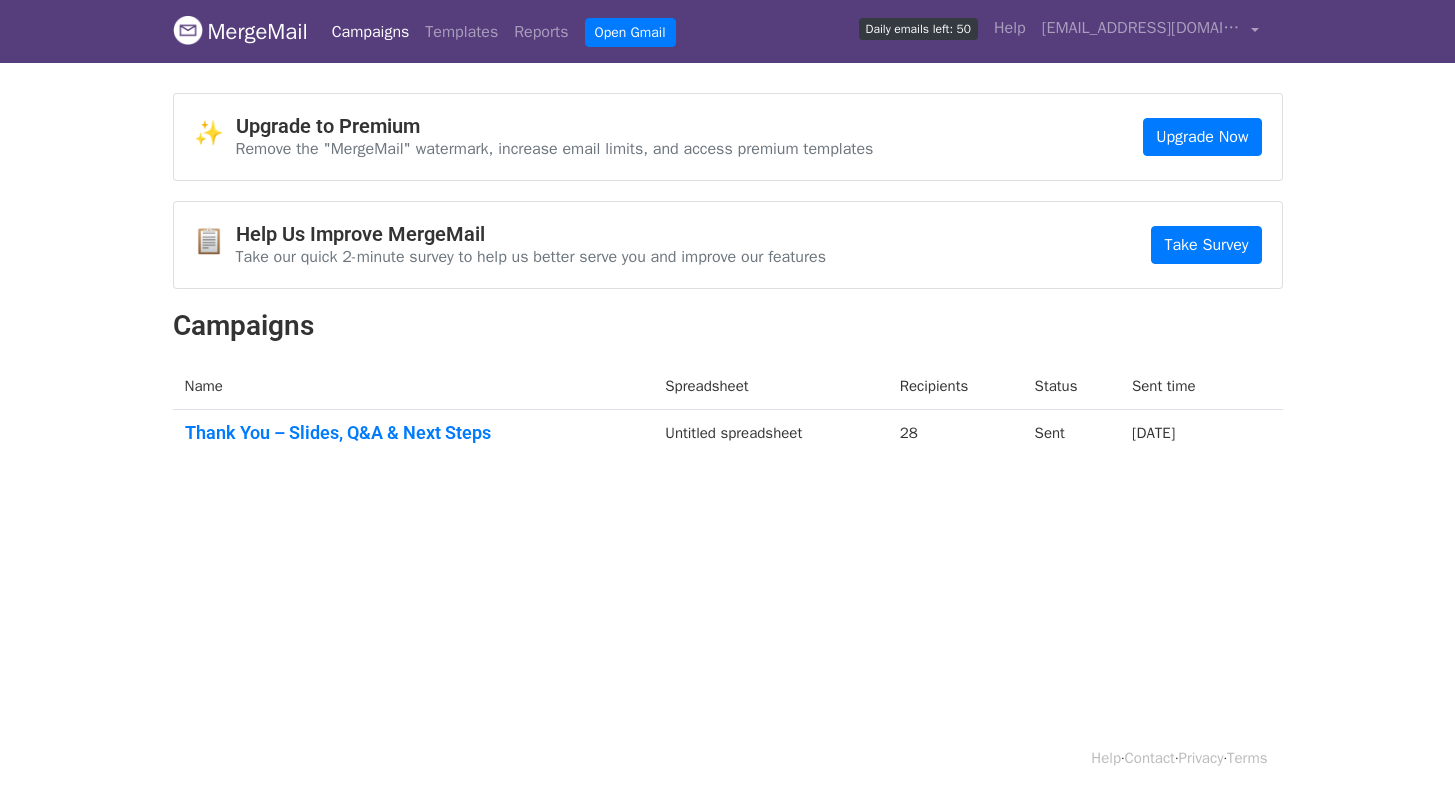 click on "Campaigns" at bounding box center [371, 32] 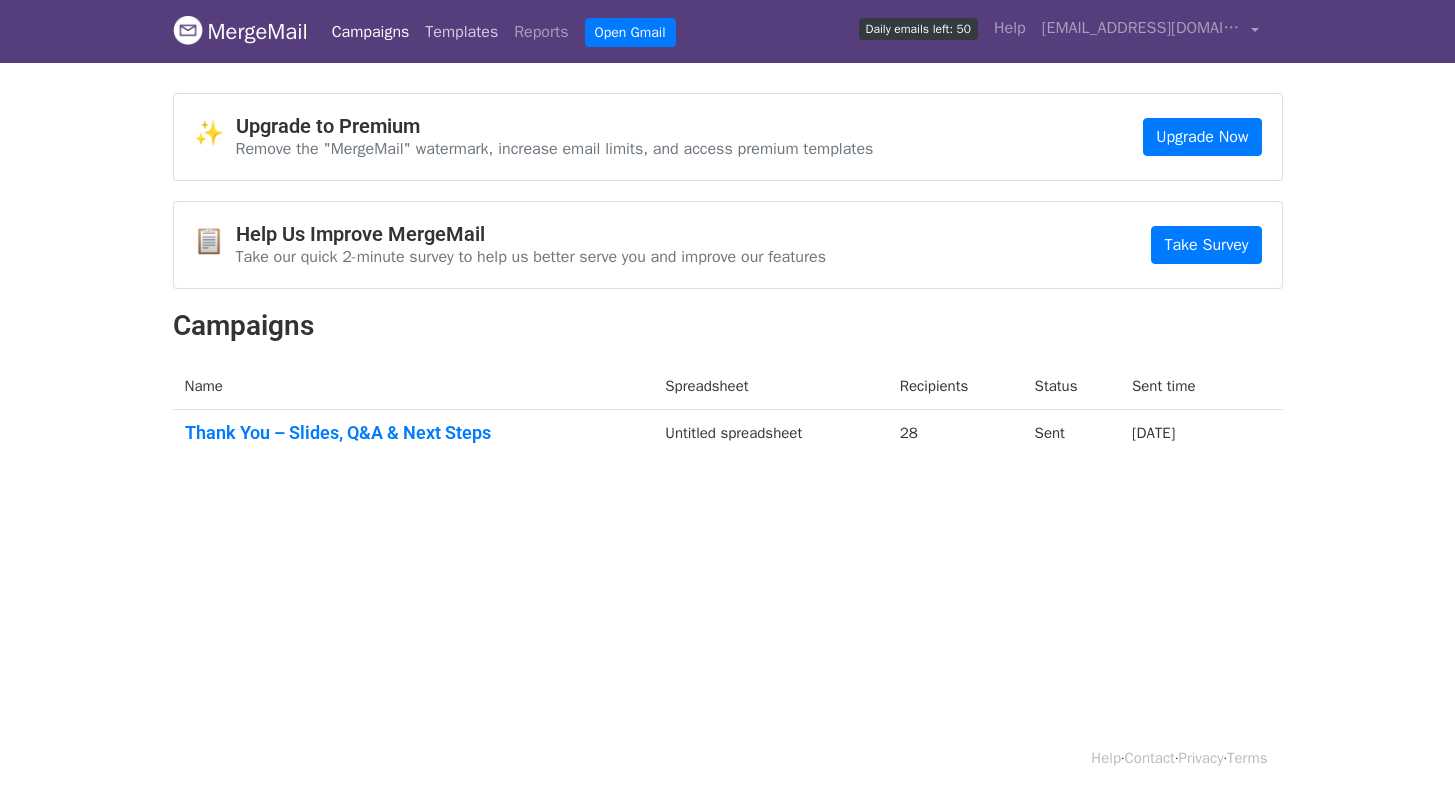 click on "Templates" at bounding box center (461, 32) 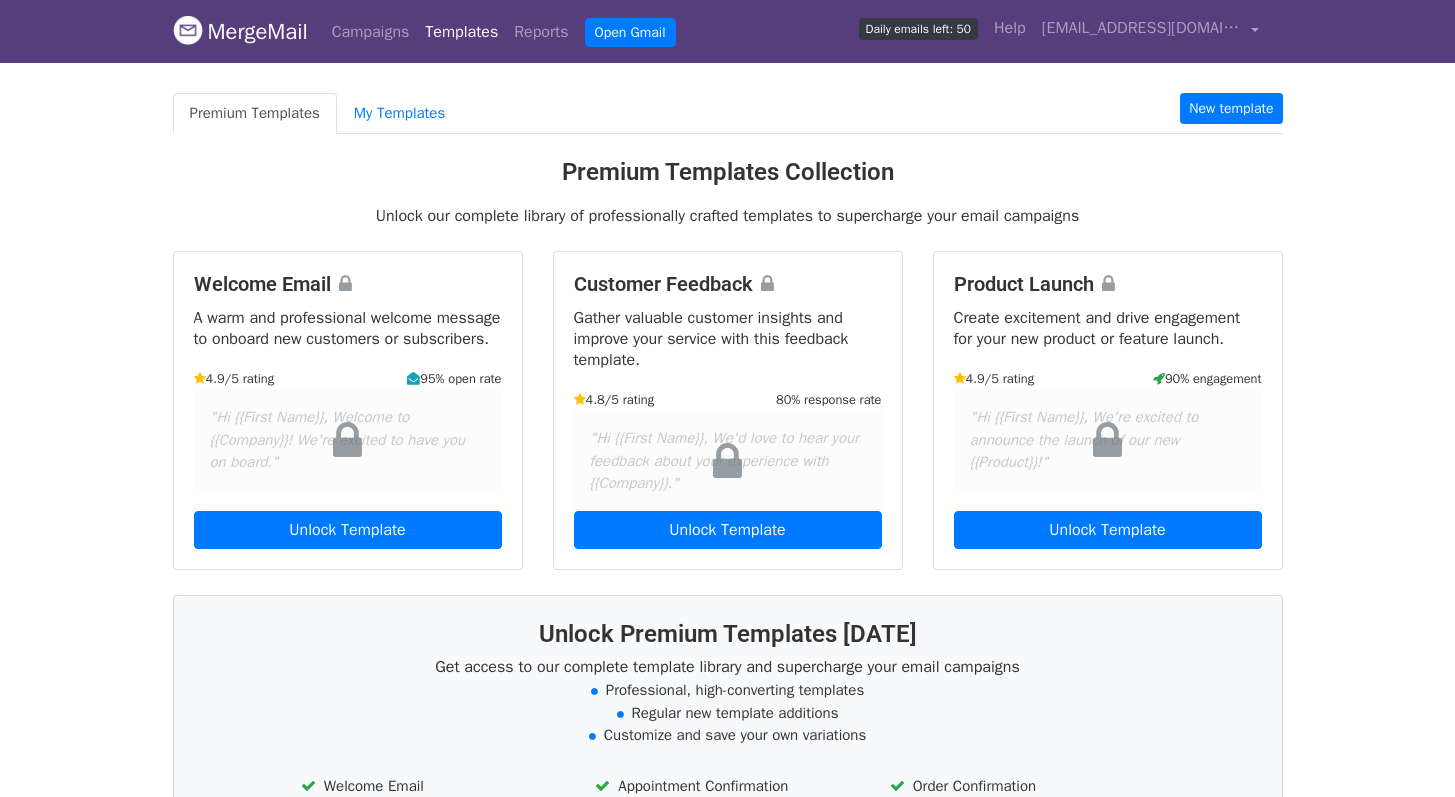 scroll, scrollTop: 0, scrollLeft: 0, axis: both 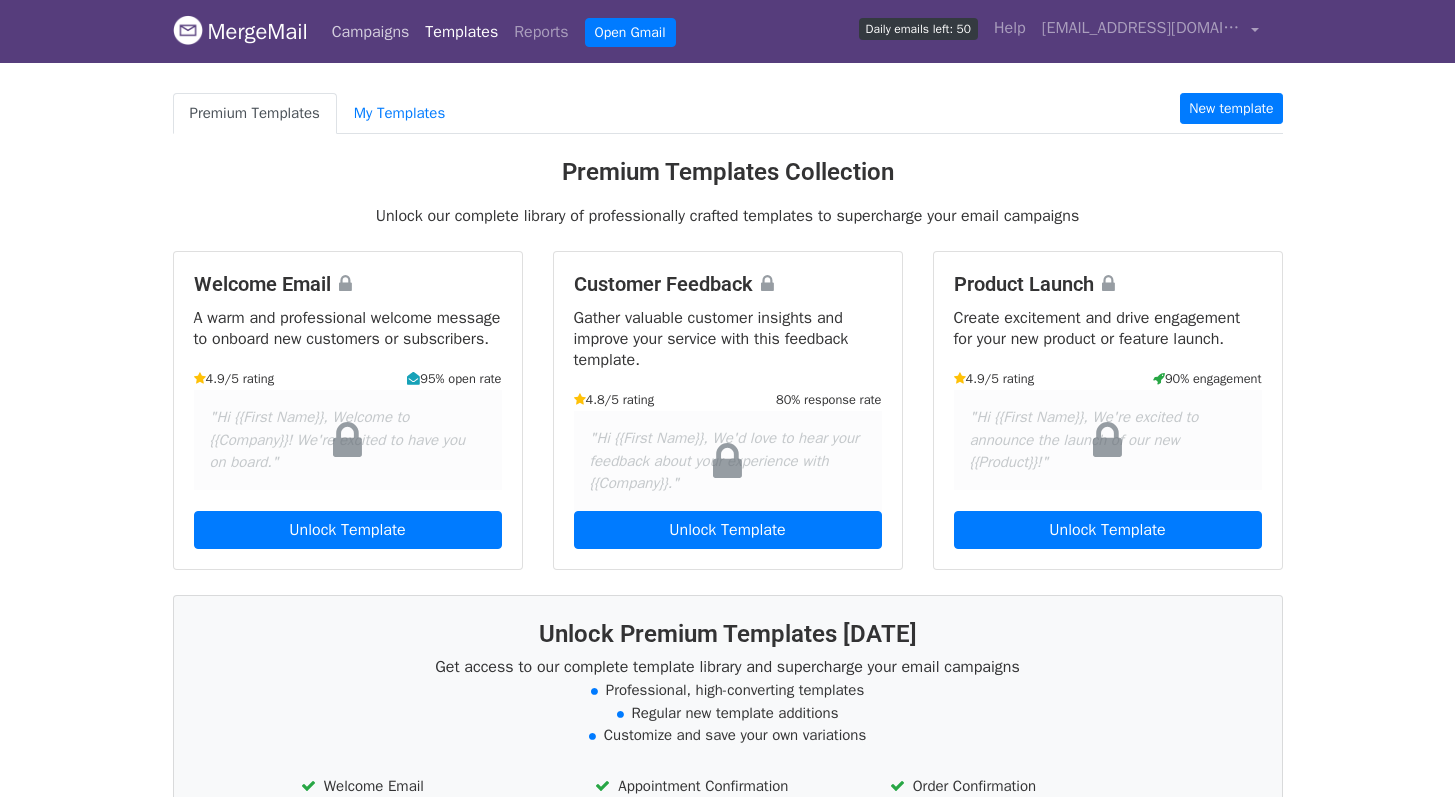click on "Campaigns" at bounding box center (371, 32) 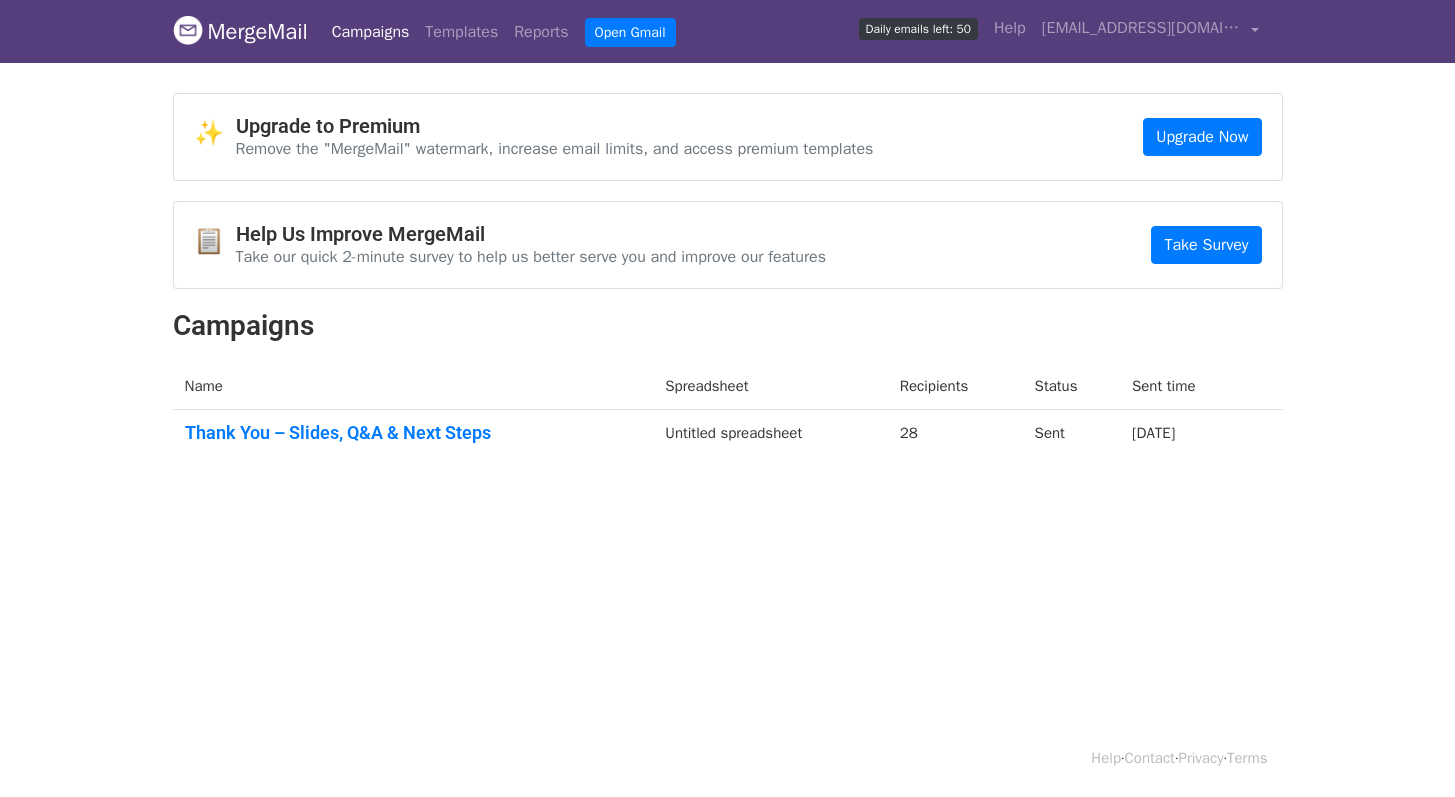 scroll, scrollTop: 0, scrollLeft: 0, axis: both 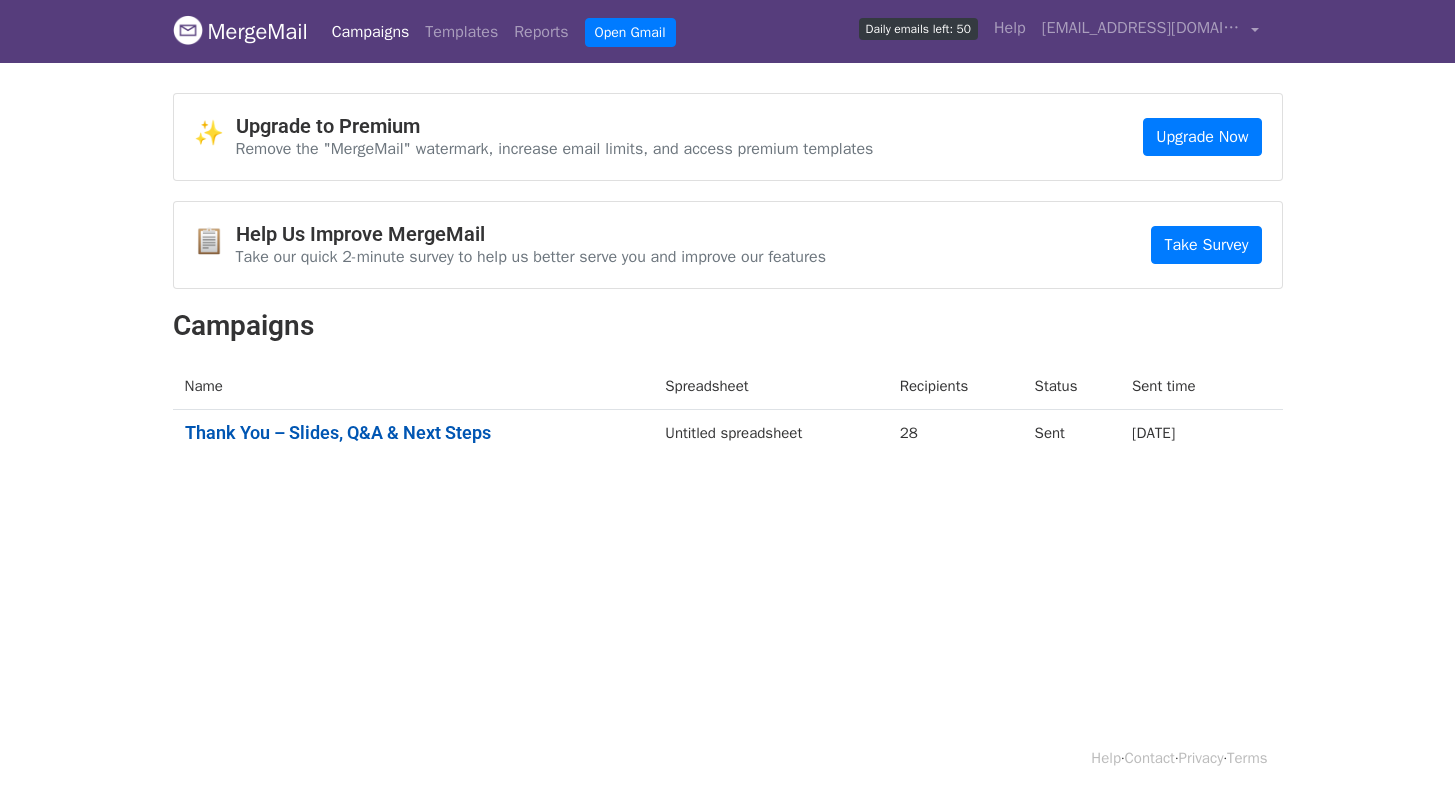 click on "Thank You – Slides, Q&A & Next Steps" at bounding box center [413, 433] 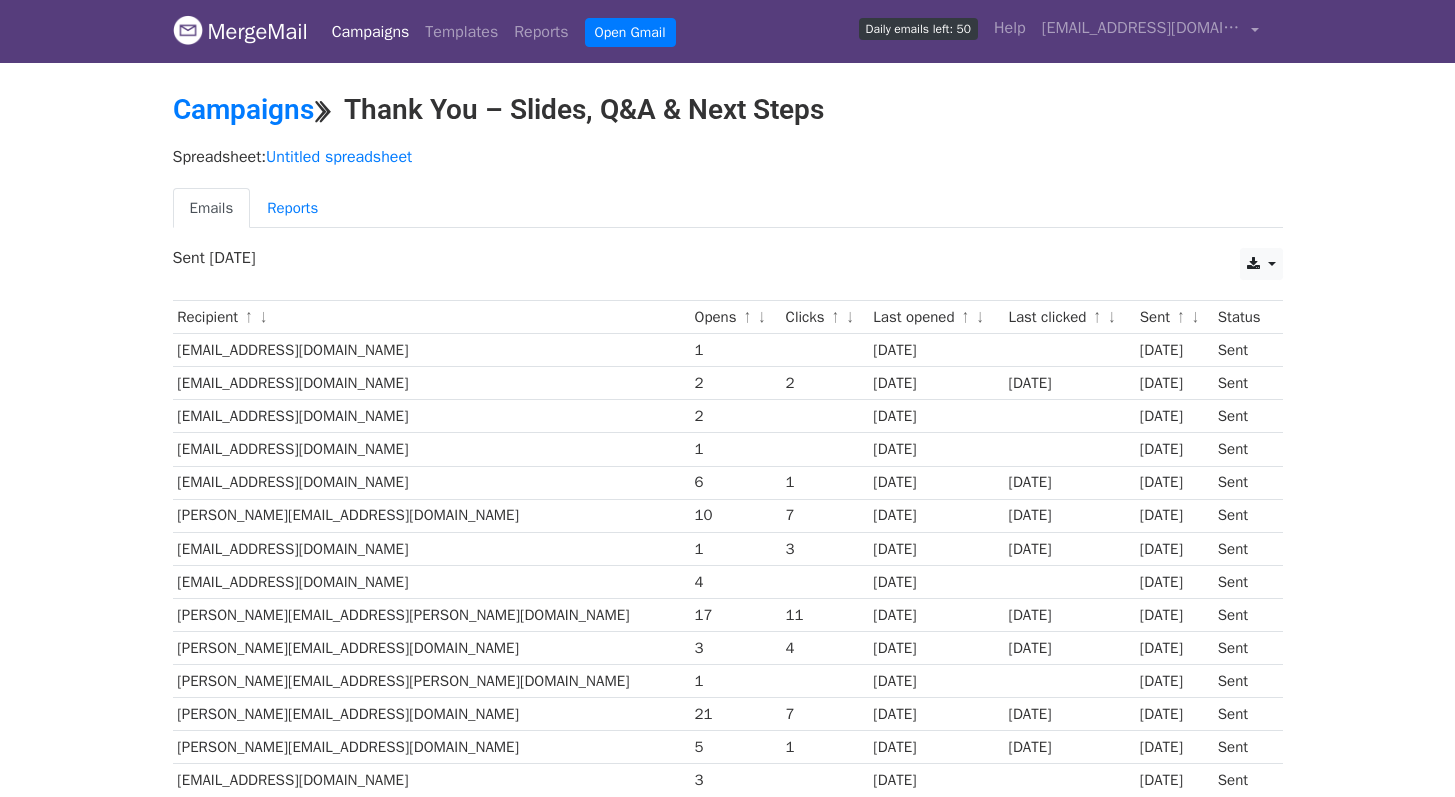 scroll, scrollTop: 0, scrollLeft: 0, axis: both 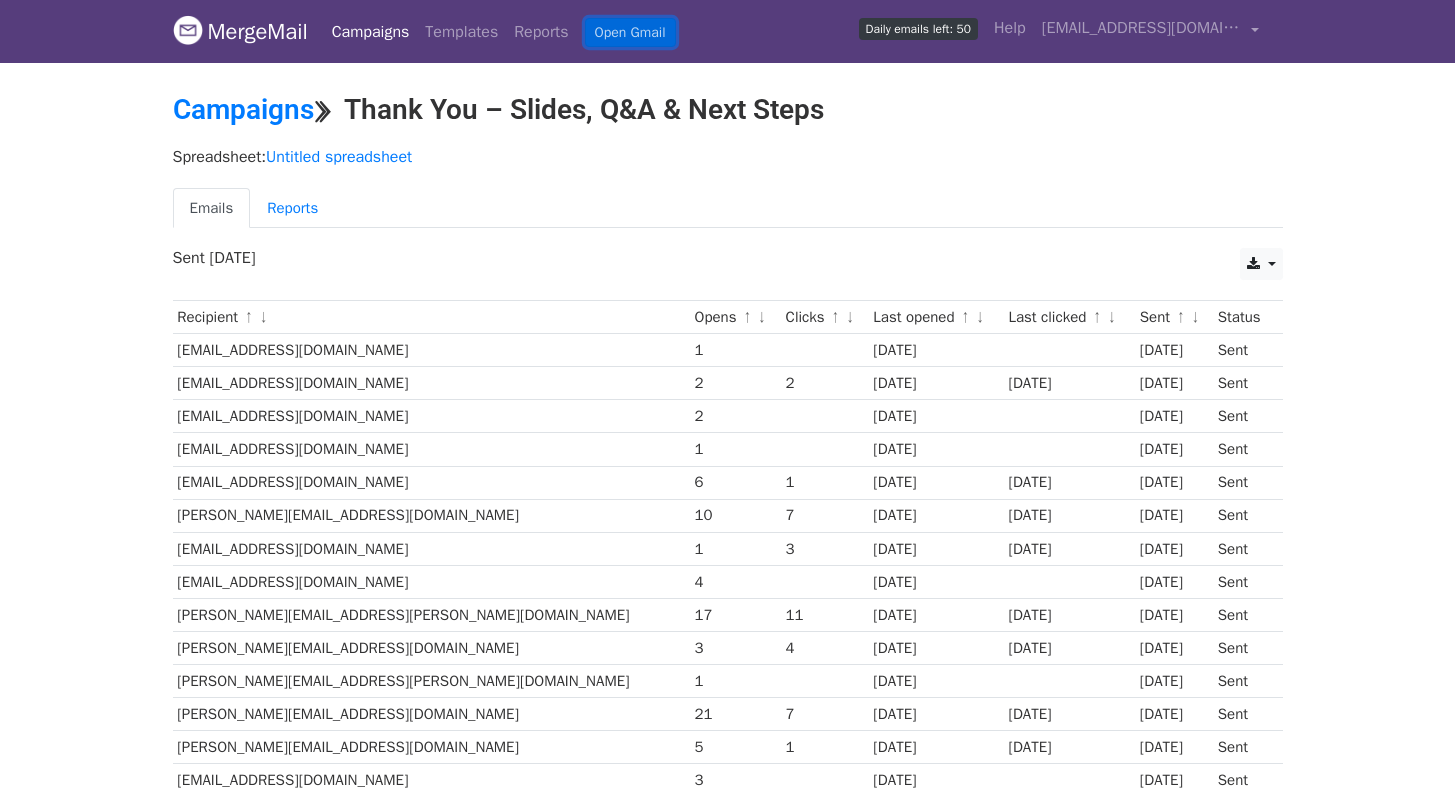 click on "Open Gmail" at bounding box center (630, 32) 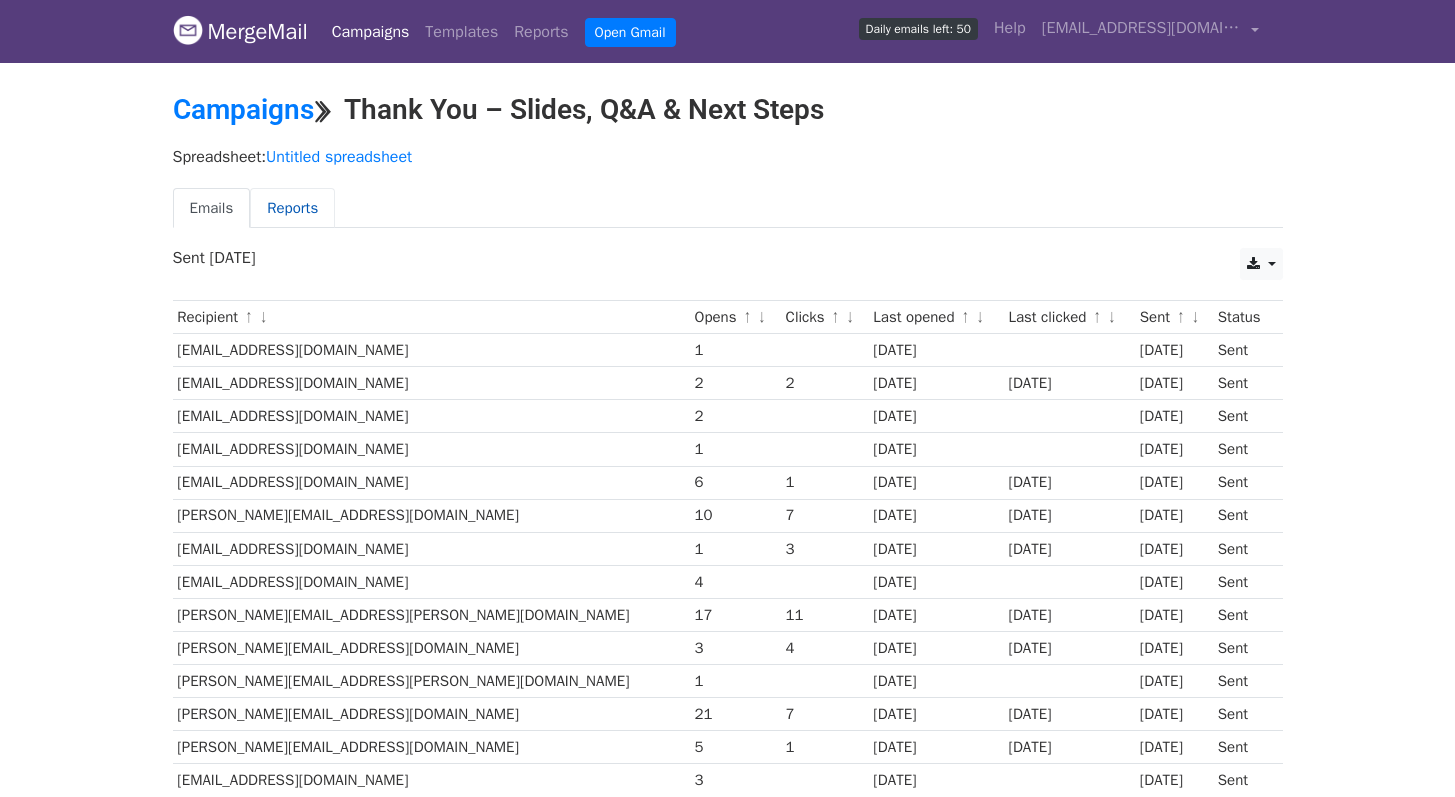 click on "Reports" at bounding box center [292, 208] 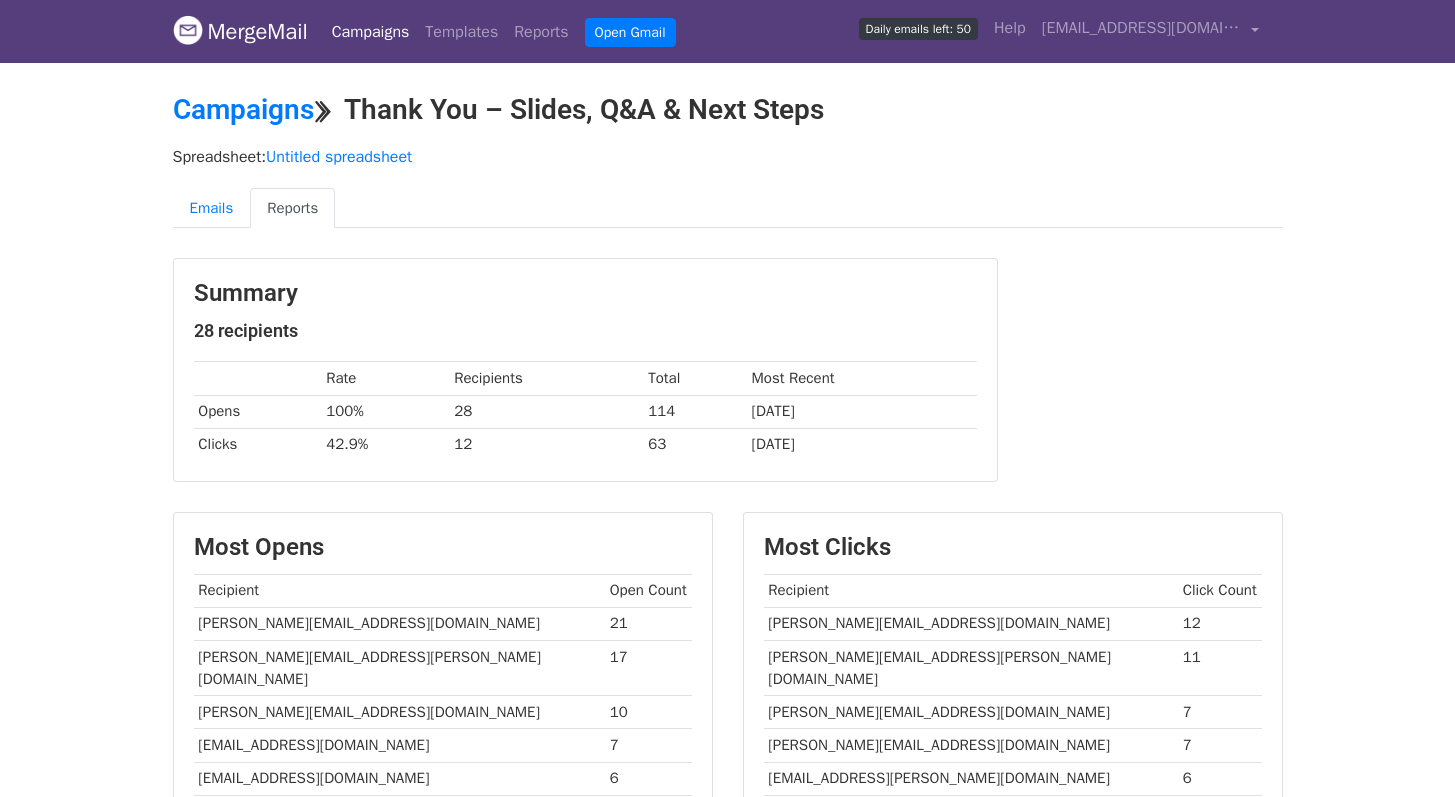 scroll, scrollTop: 0, scrollLeft: 0, axis: both 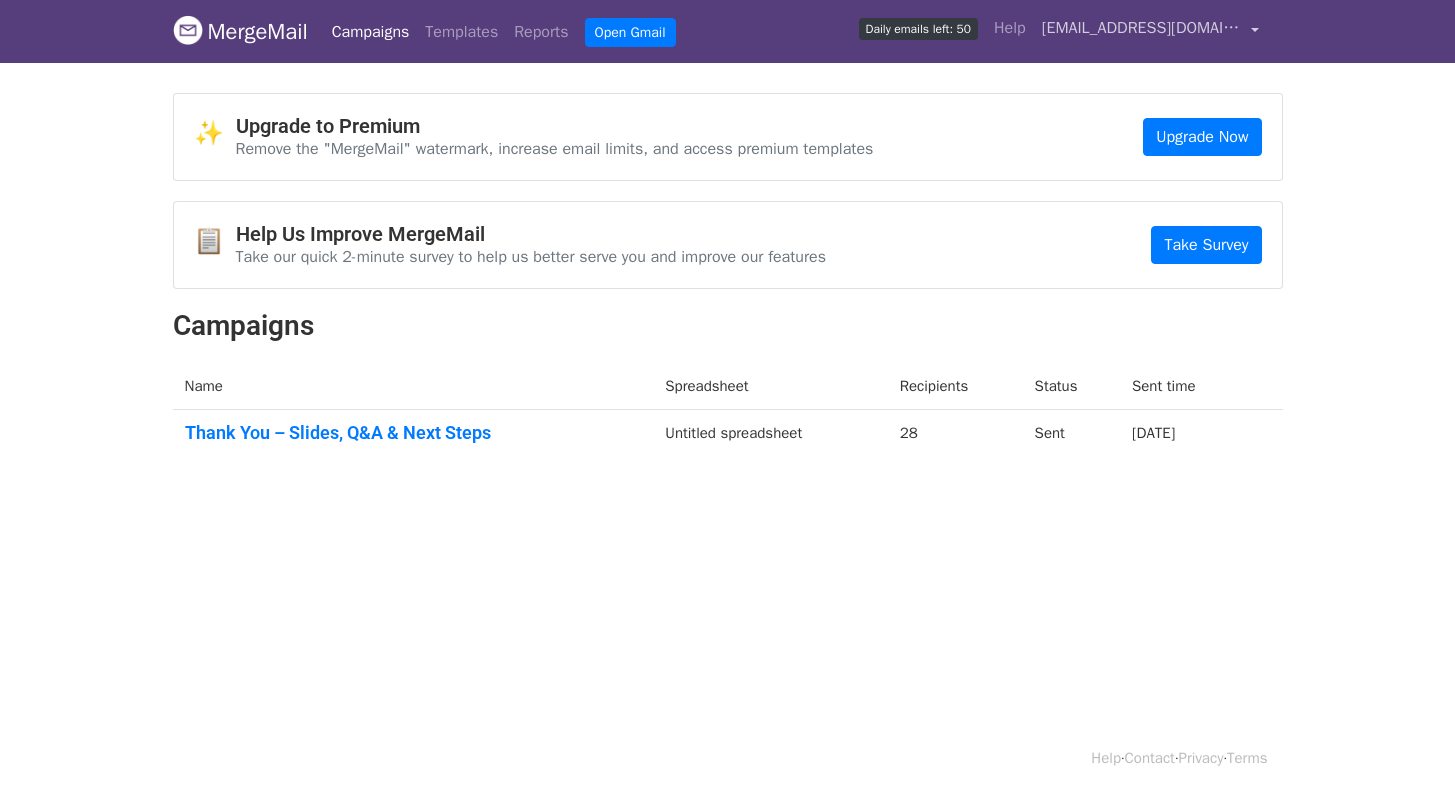 click on "[EMAIL_ADDRESS][DOMAIN_NAME]" at bounding box center [1142, 28] 